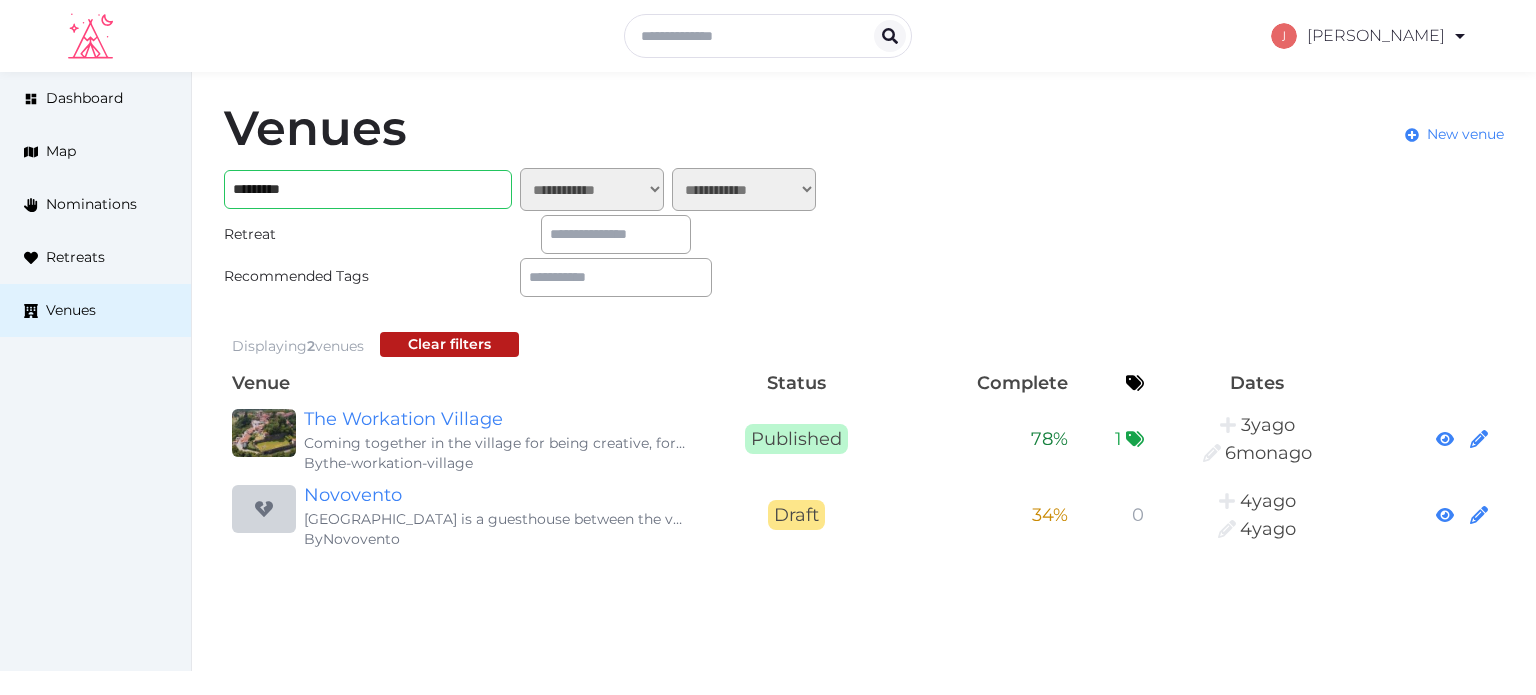 scroll, scrollTop: 0, scrollLeft: 0, axis: both 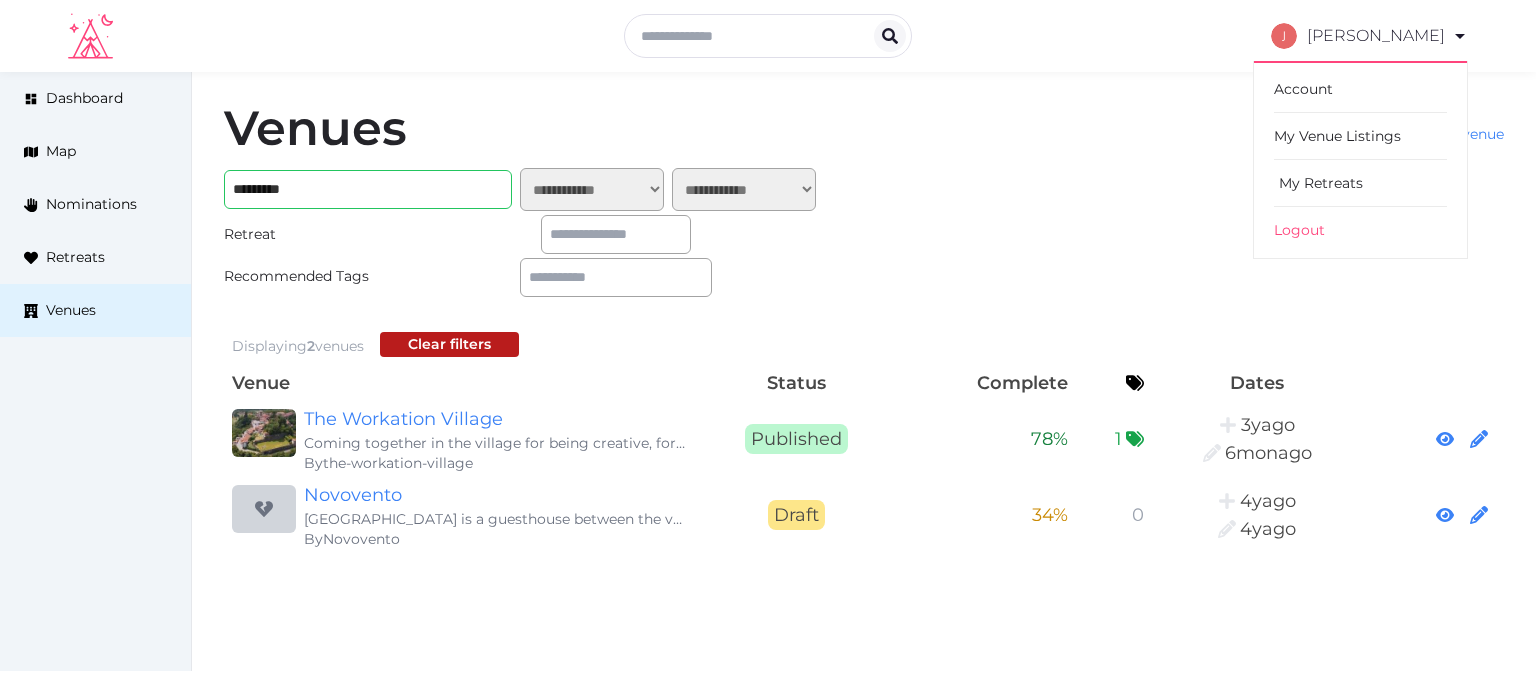 click on "My Retreats" at bounding box center [1360, 183] 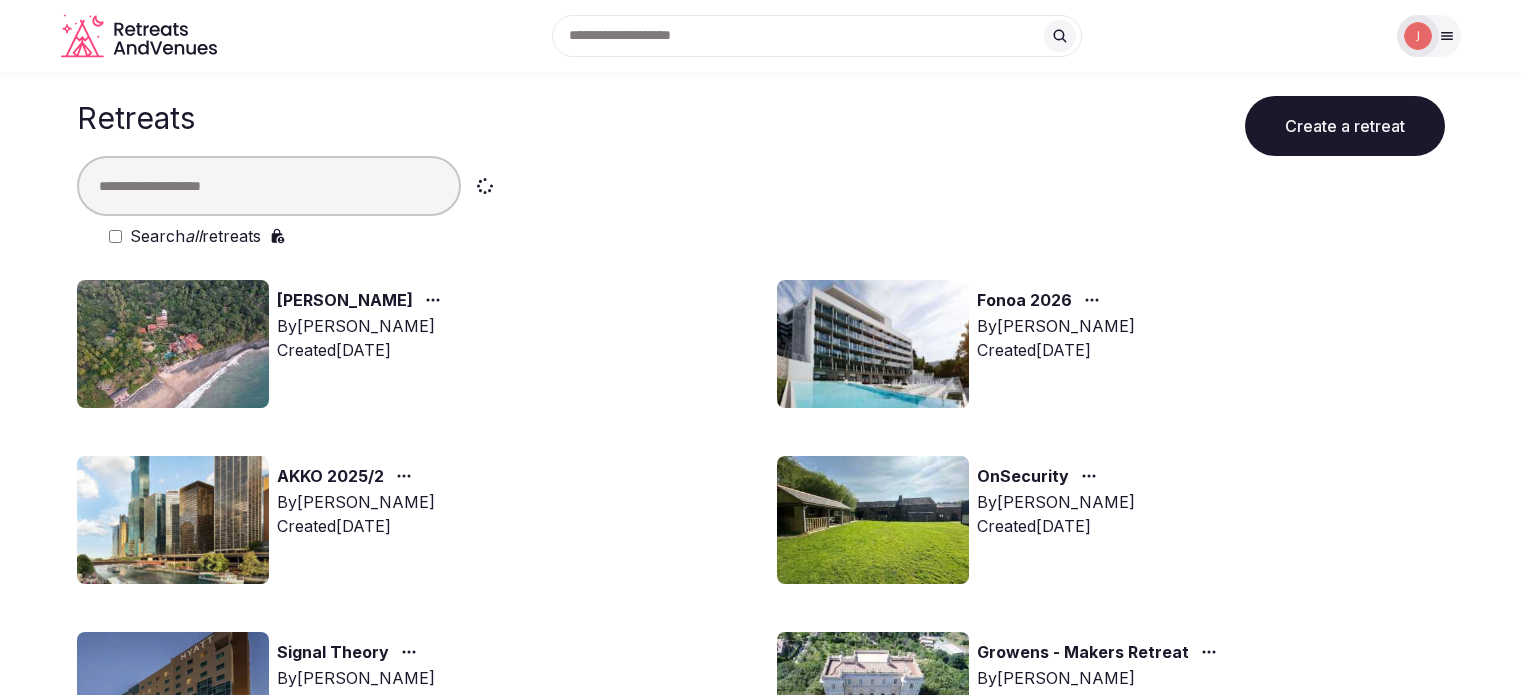 scroll, scrollTop: 0, scrollLeft: 0, axis: both 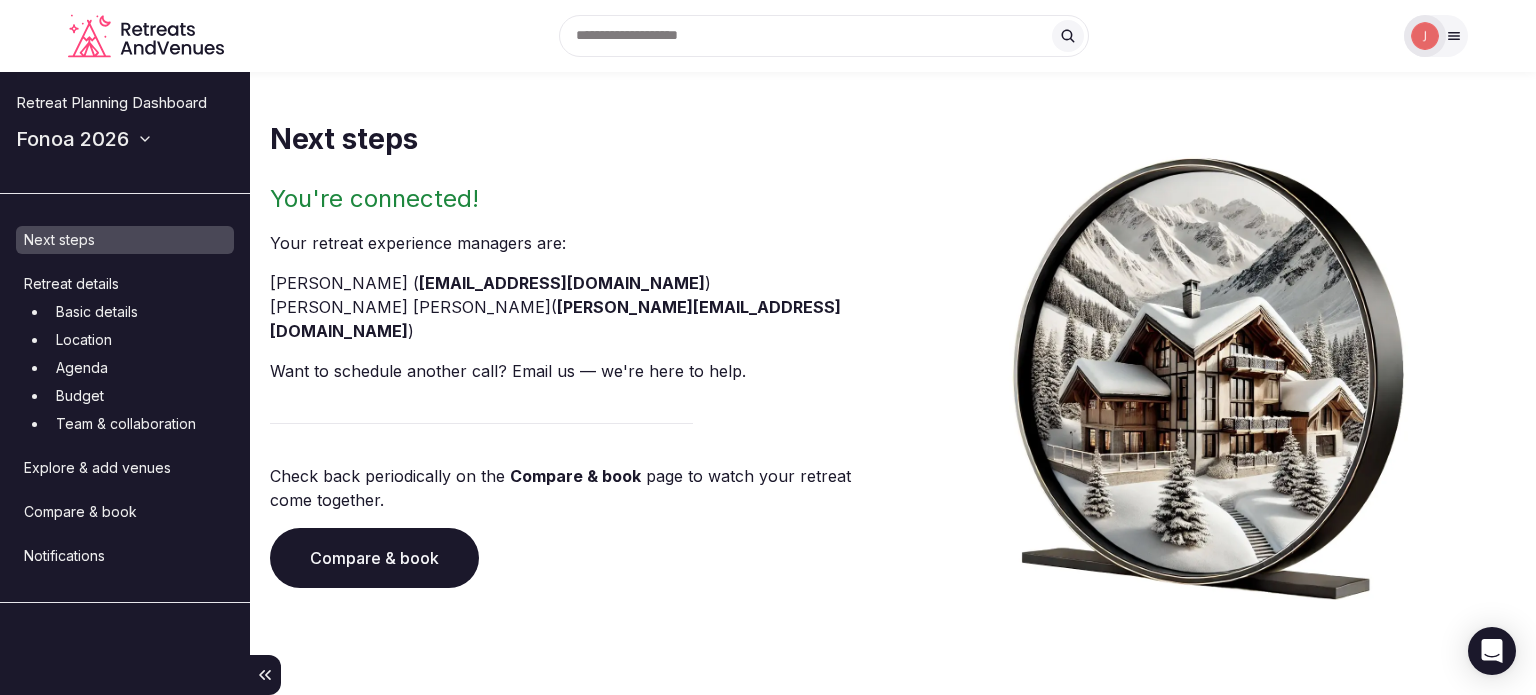click at bounding box center (1425, 36) 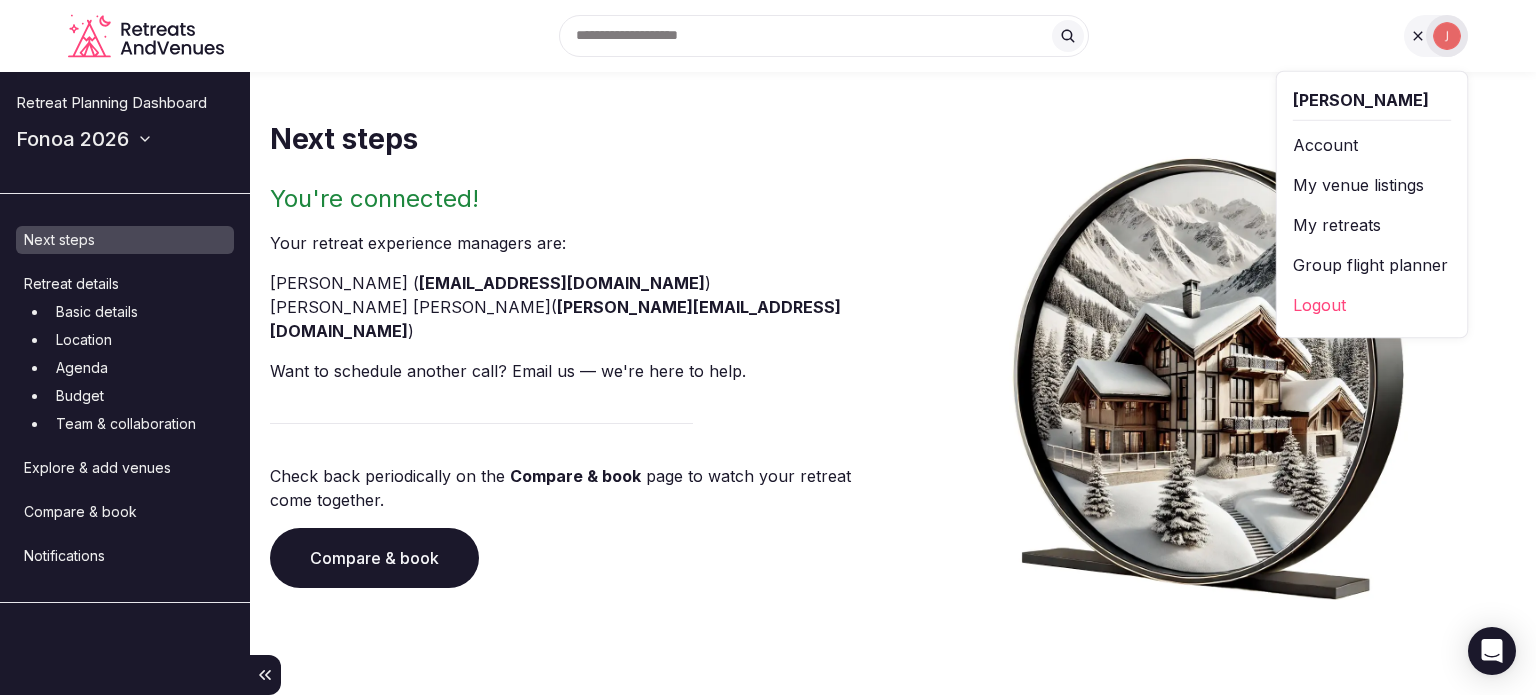 click on "Group flight planner" at bounding box center (1372, 265) 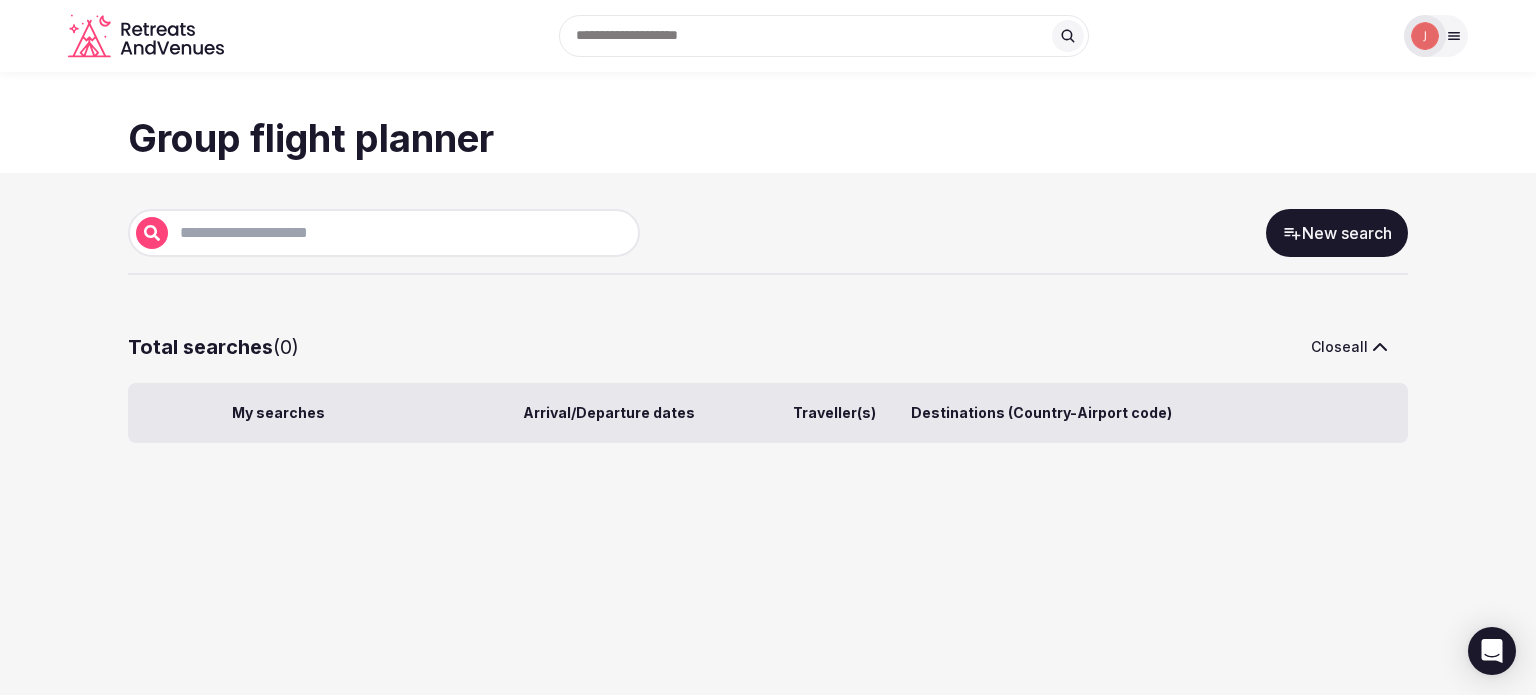 click on "New search" at bounding box center [1337, 233] 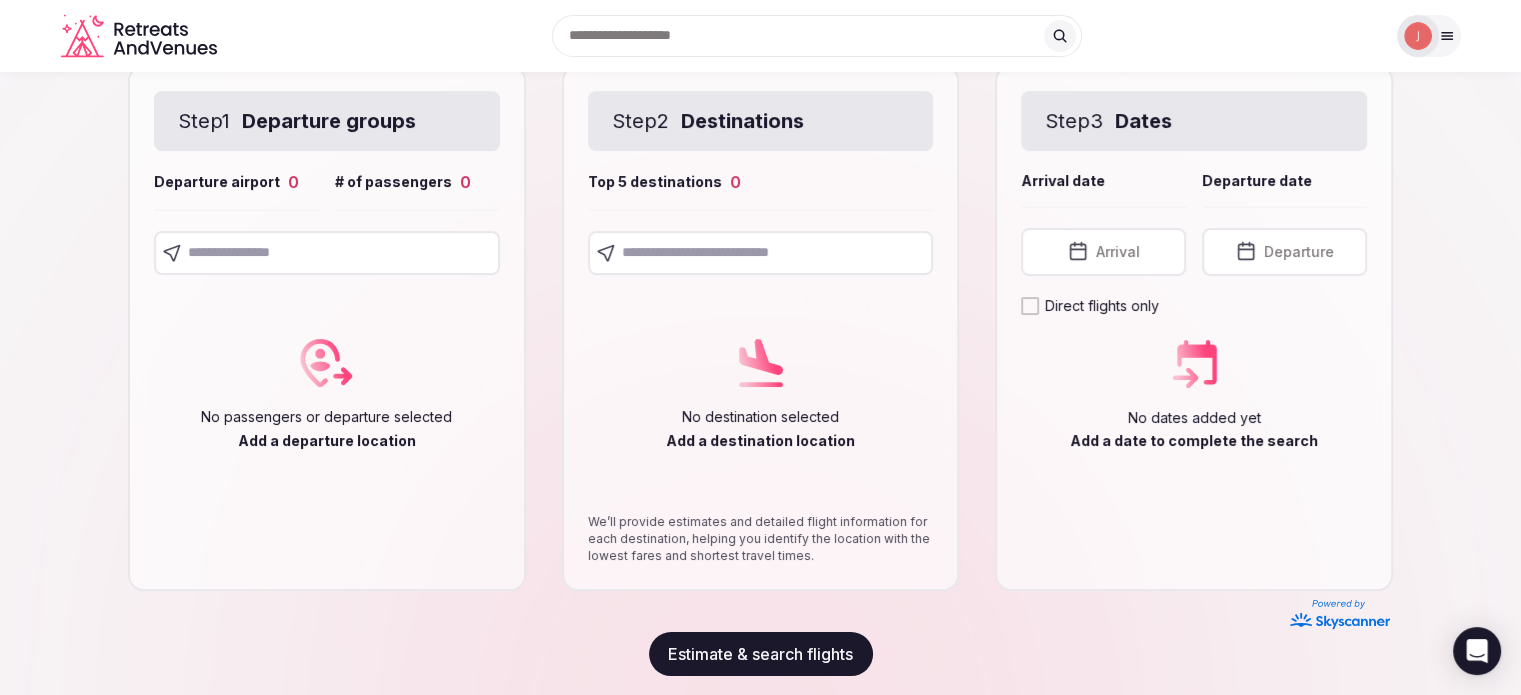 scroll, scrollTop: 278, scrollLeft: 0, axis: vertical 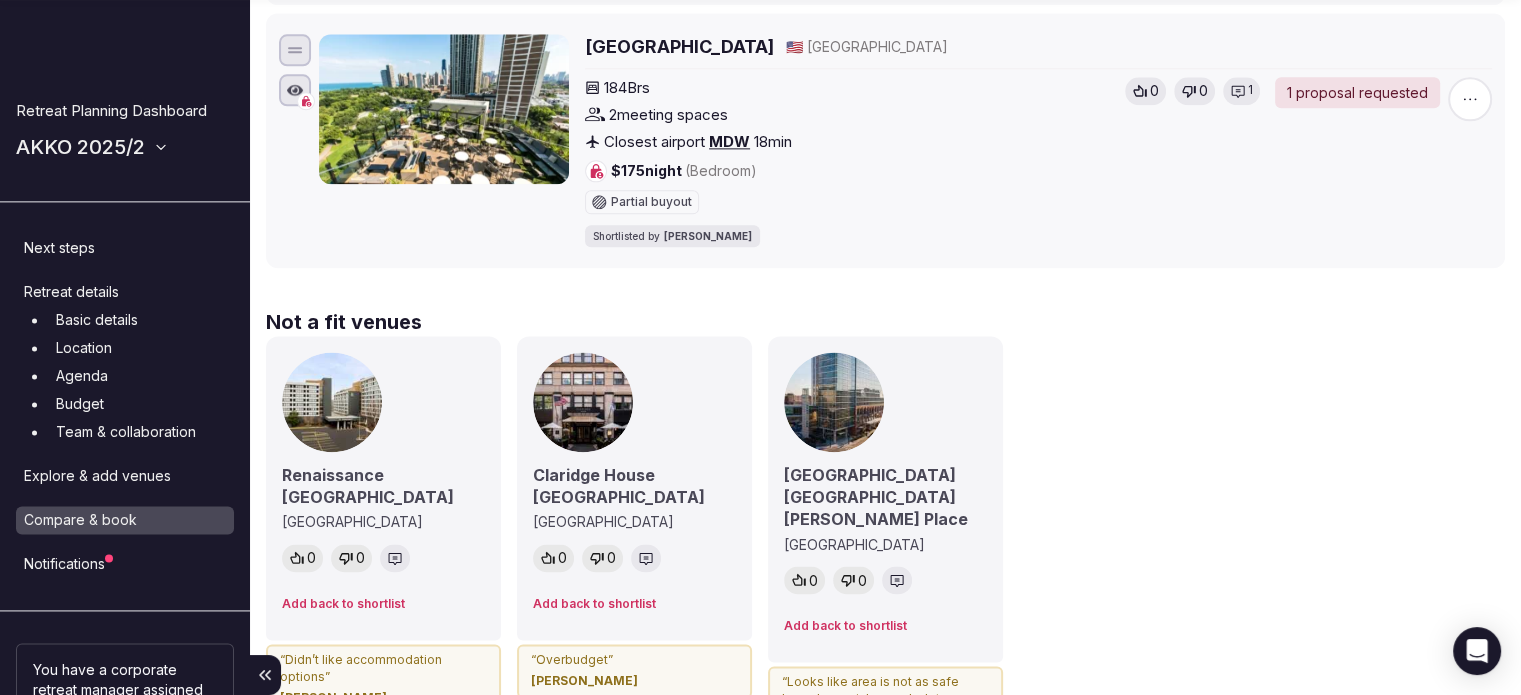 click on "Basic details" at bounding box center (141, 320) 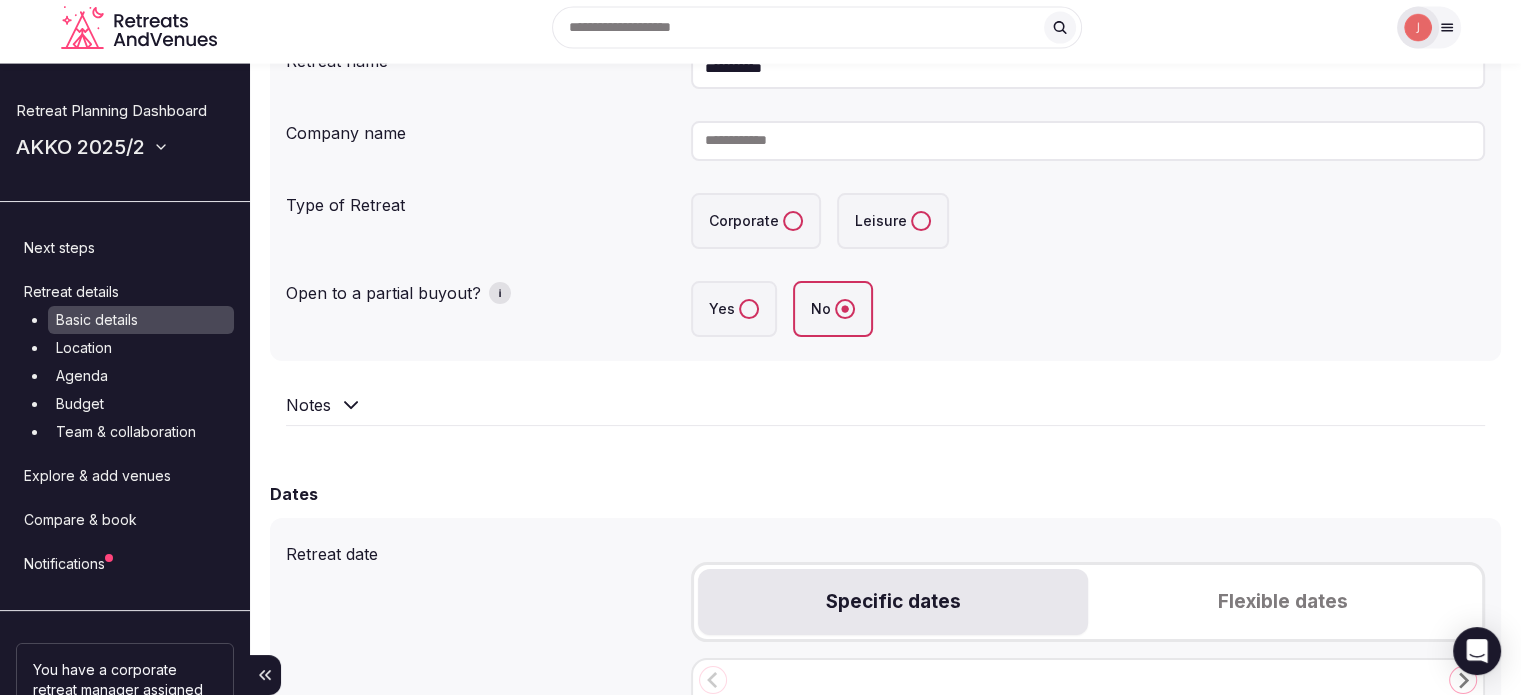 scroll, scrollTop: 100, scrollLeft: 0, axis: vertical 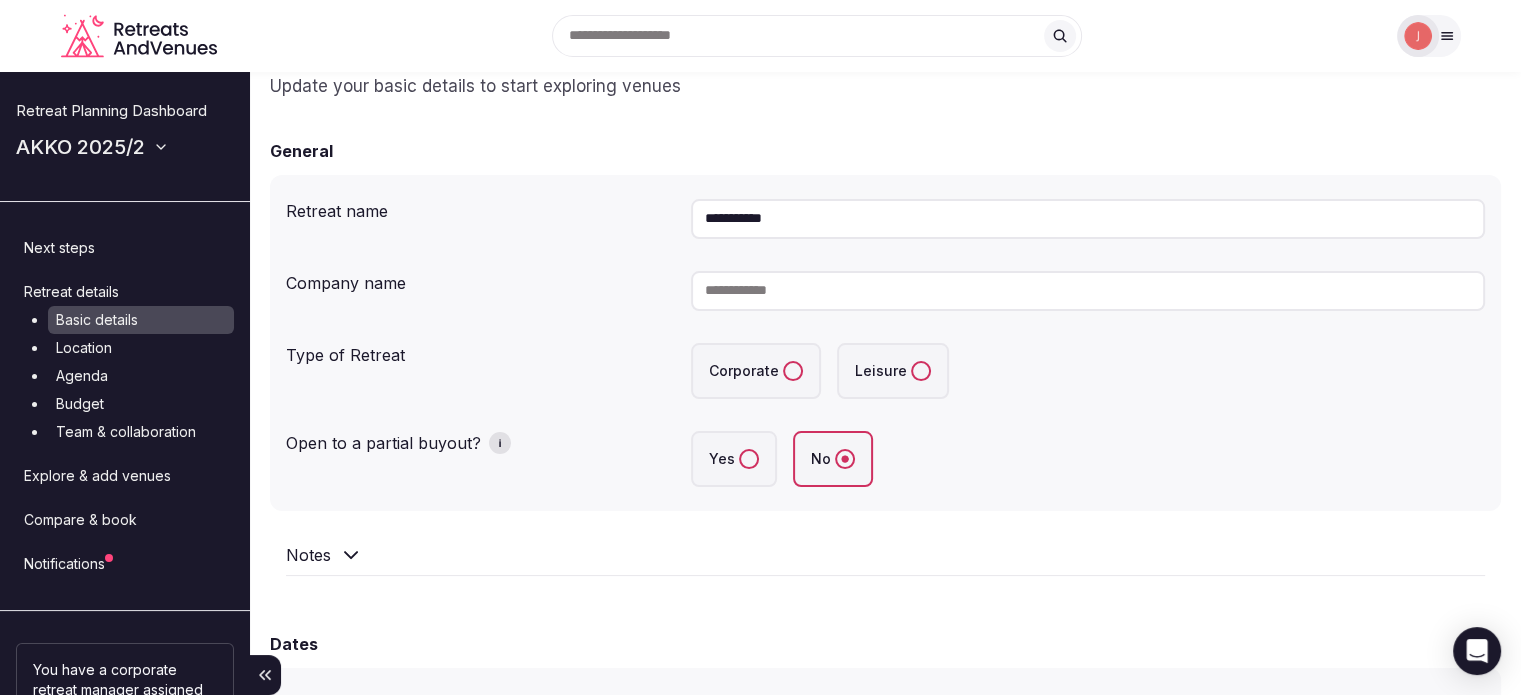 drag, startPoint x: 743, startPoint y: 218, endPoint x: 689, endPoint y: 265, distance: 71.5891 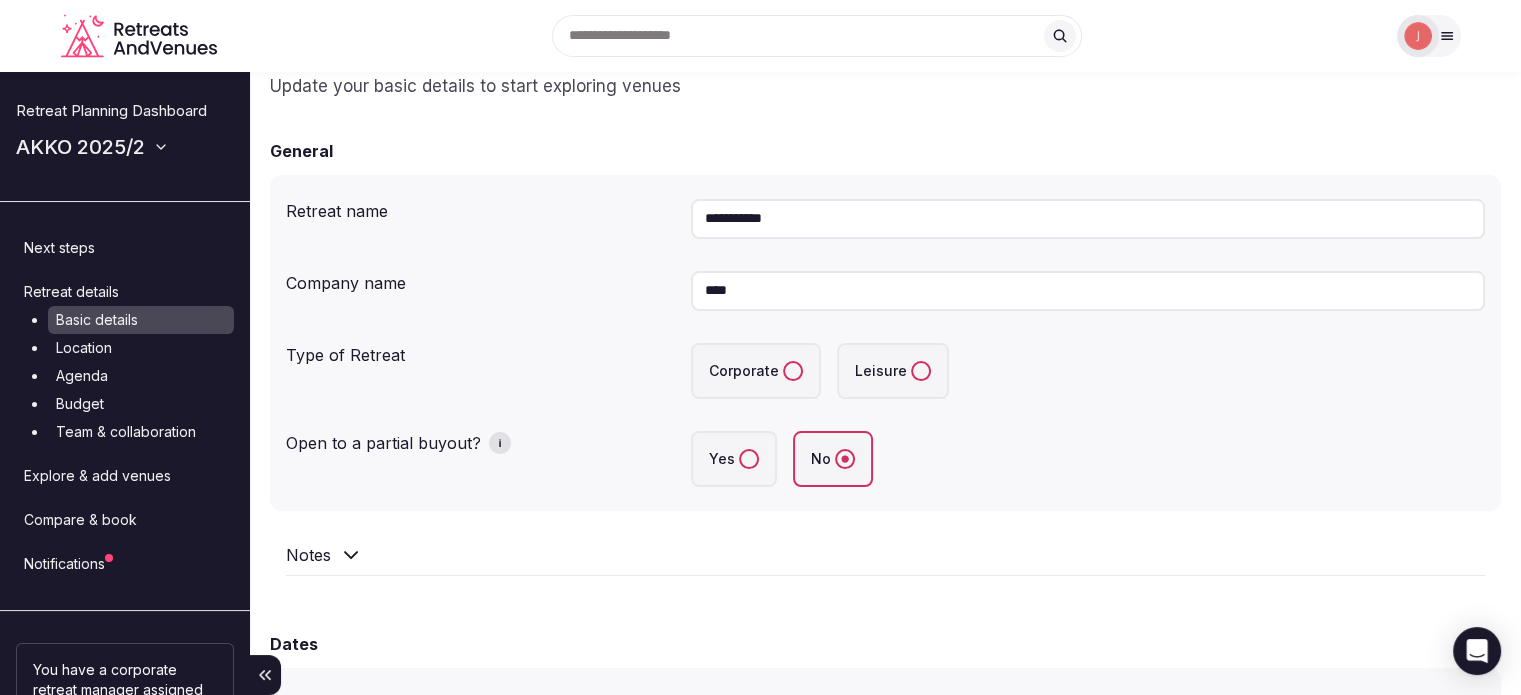 type on "****" 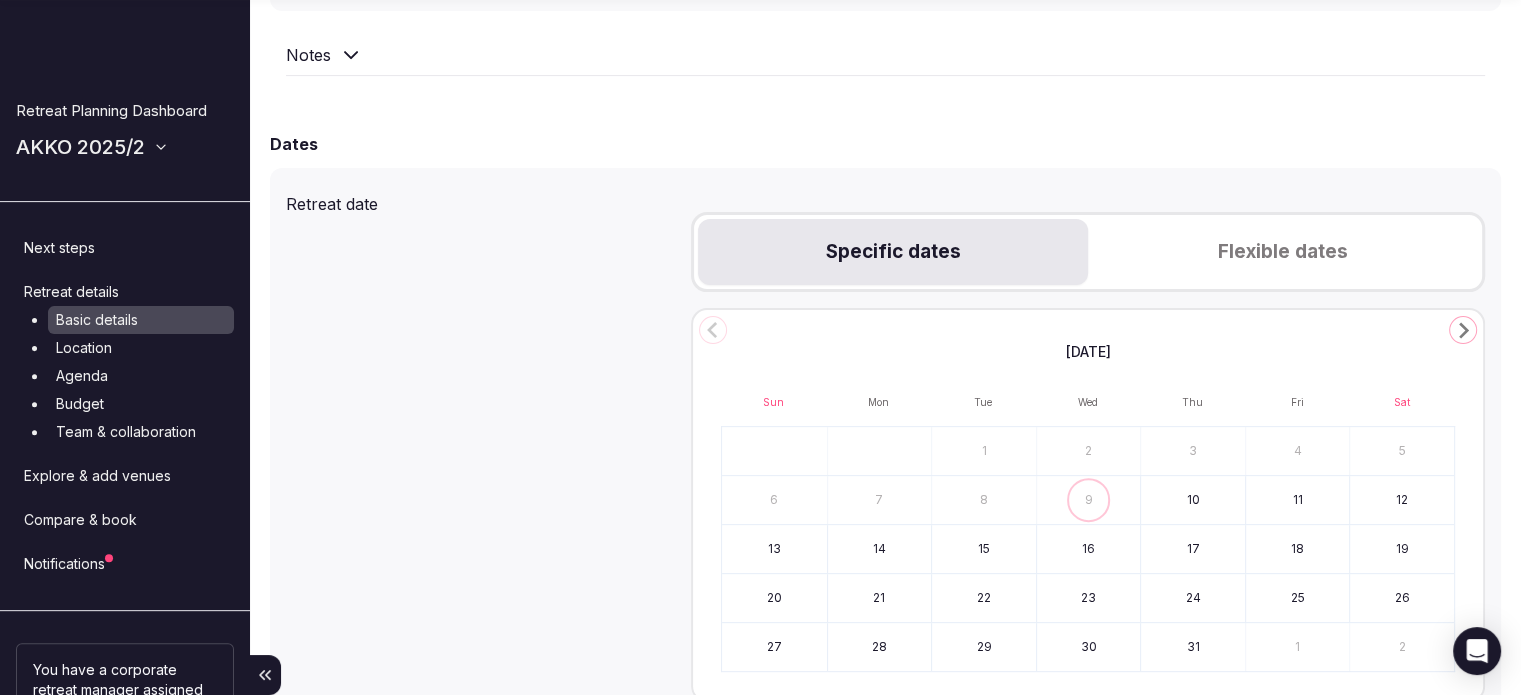 scroll, scrollTop: 1100, scrollLeft: 0, axis: vertical 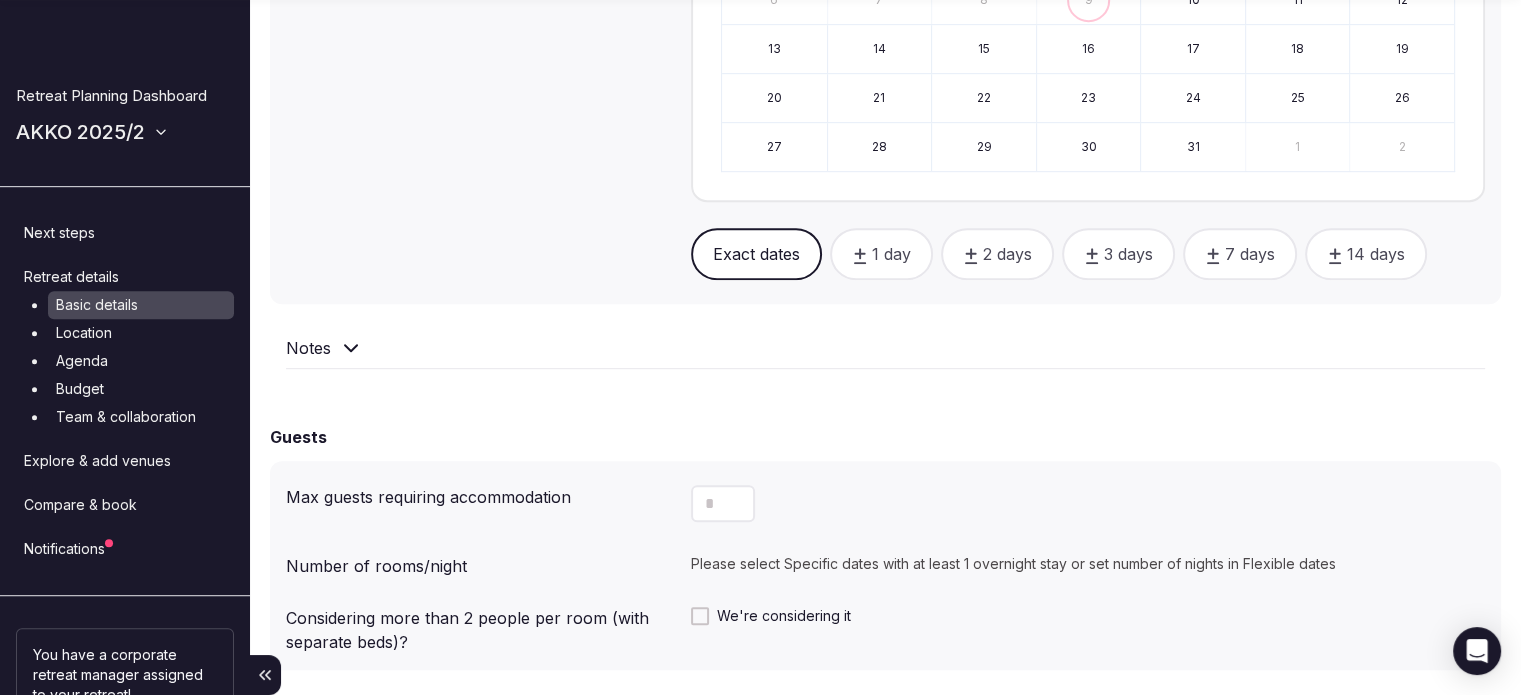 click on "Notes" at bounding box center (885, 348) 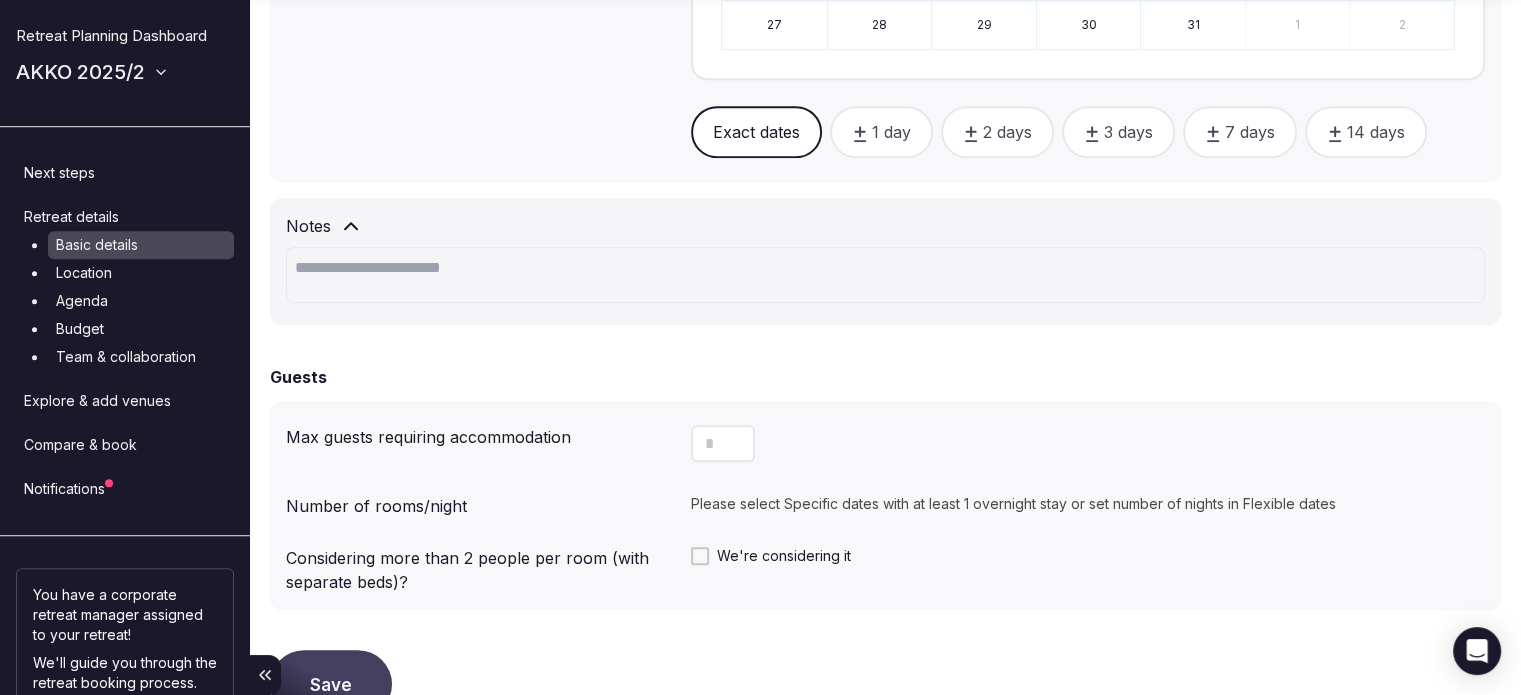 scroll, scrollTop: 1324, scrollLeft: 0, axis: vertical 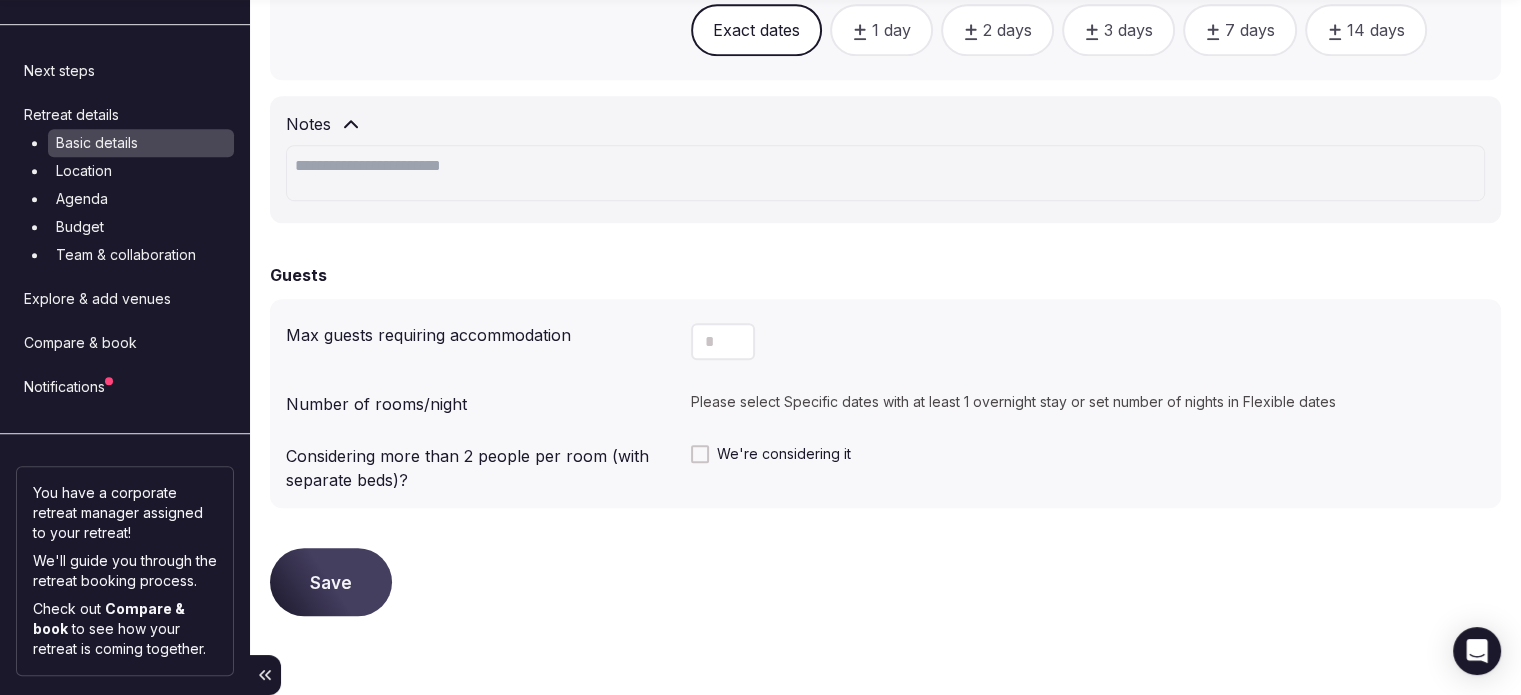 click on "Save" at bounding box center (331, 582) 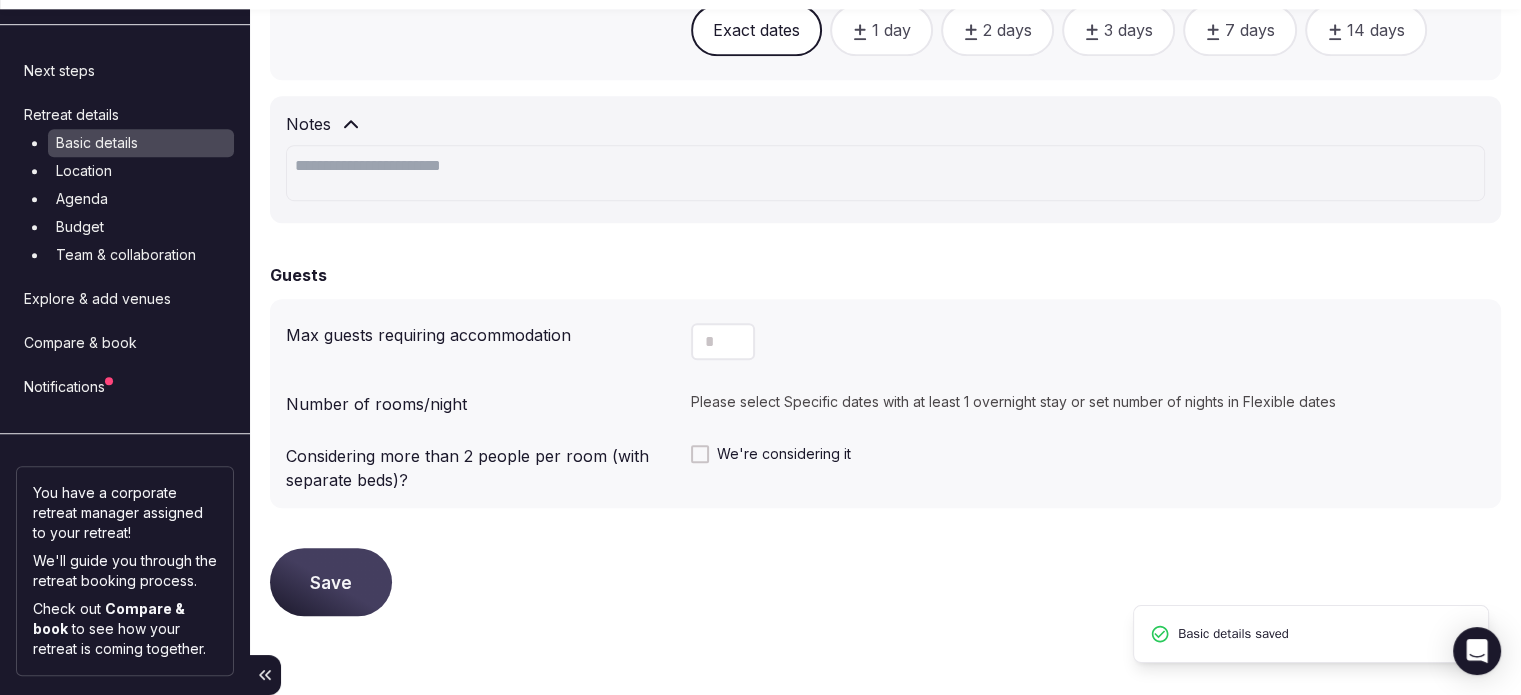 scroll, scrollTop: 724, scrollLeft: 0, axis: vertical 